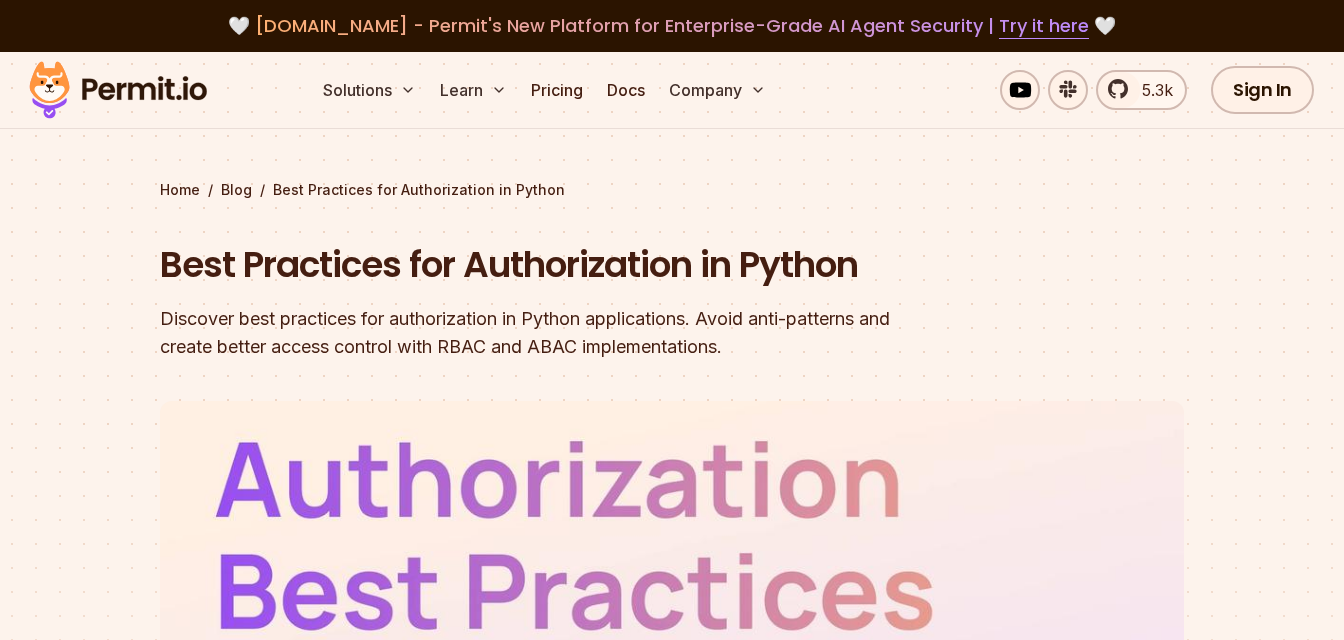 scroll, scrollTop: 0, scrollLeft: 0, axis: both 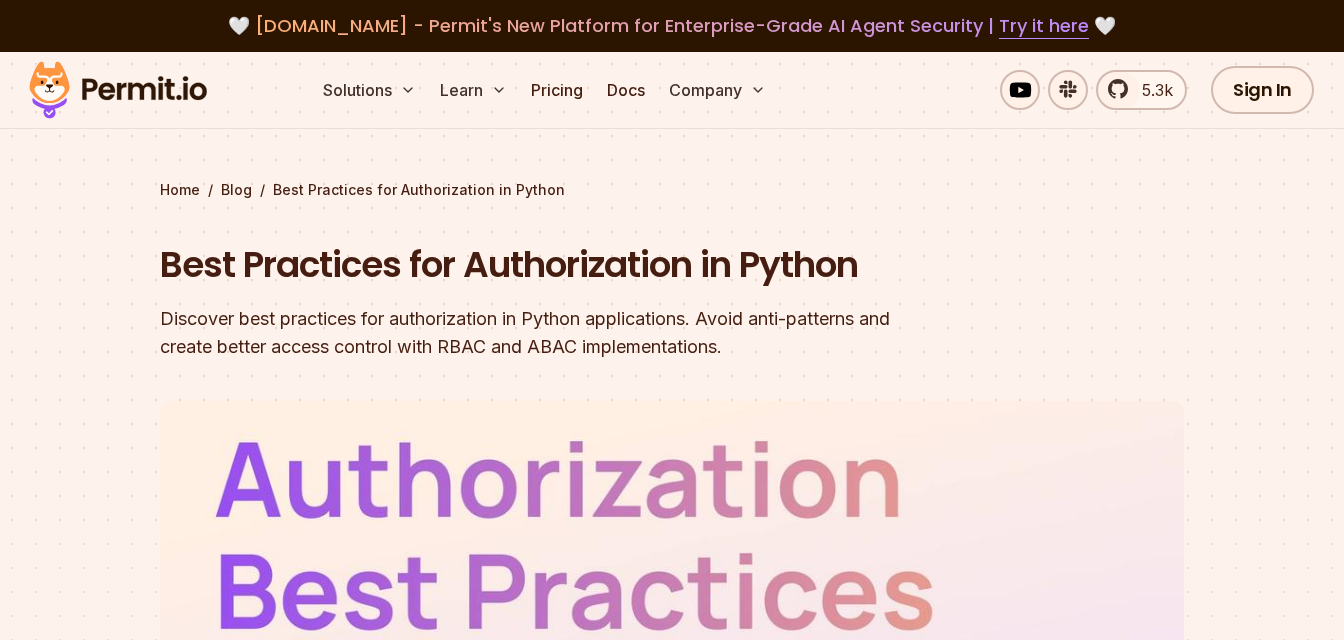 click on "Best Practices for Authorization in Python" at bounding box center (544, 265) 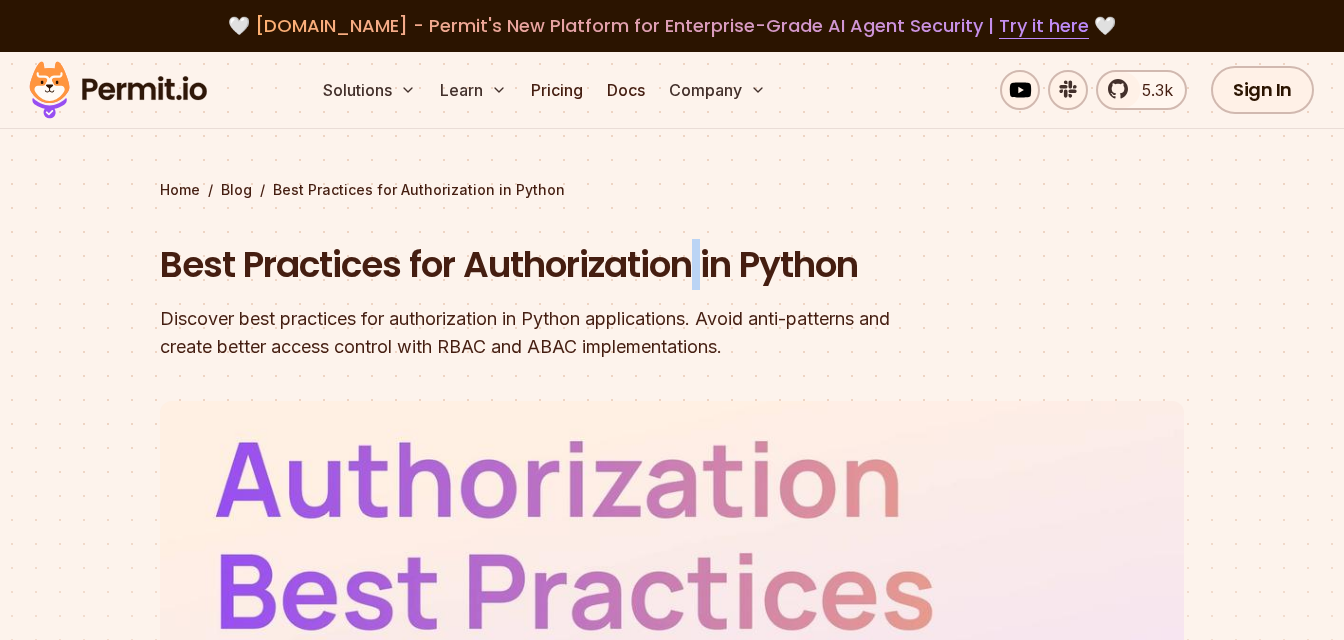 click on "Best Practices for Authorization in Python" at bounding box center (544, 265) 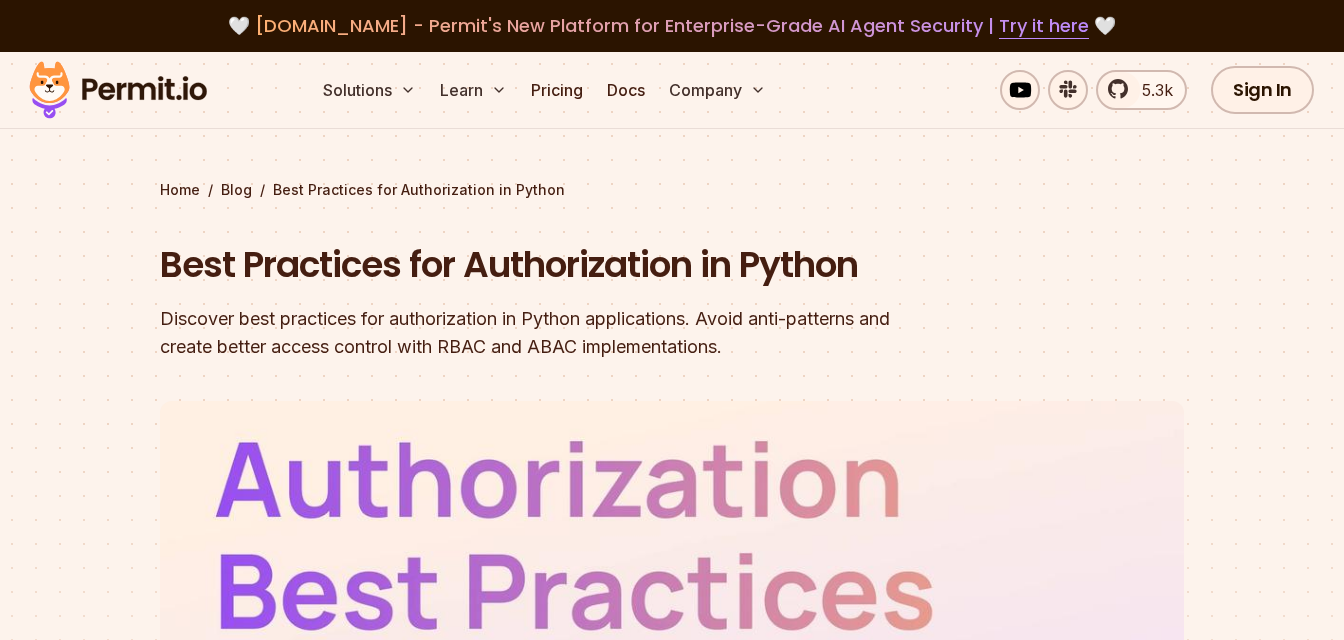 click on "Best Practices for Authorization in Python" at bounding box center (544, 265) 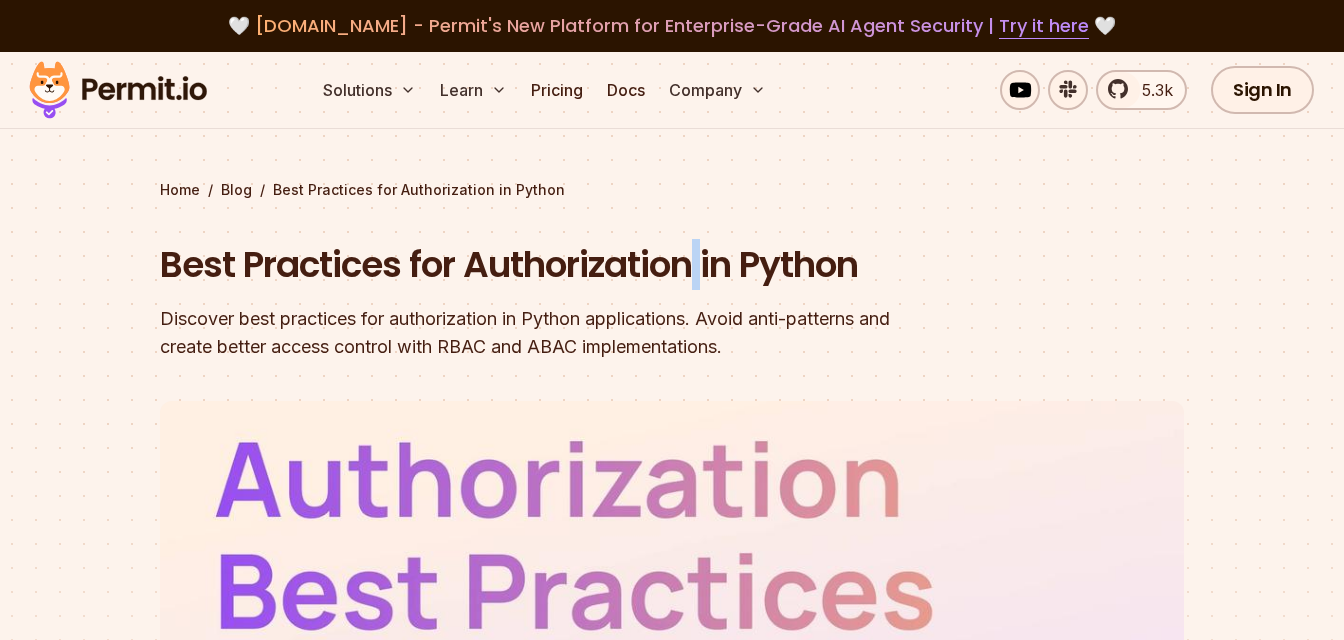 click at bounding box center (672, 781) 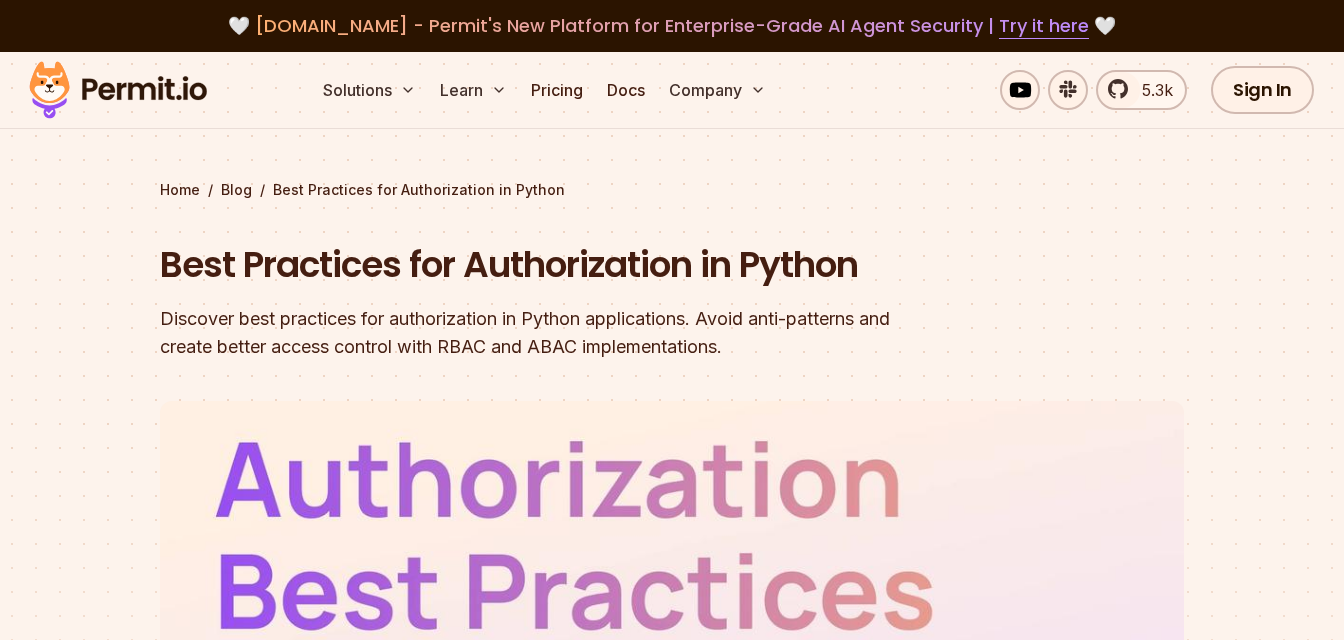 click at bounding box center (672, 781) 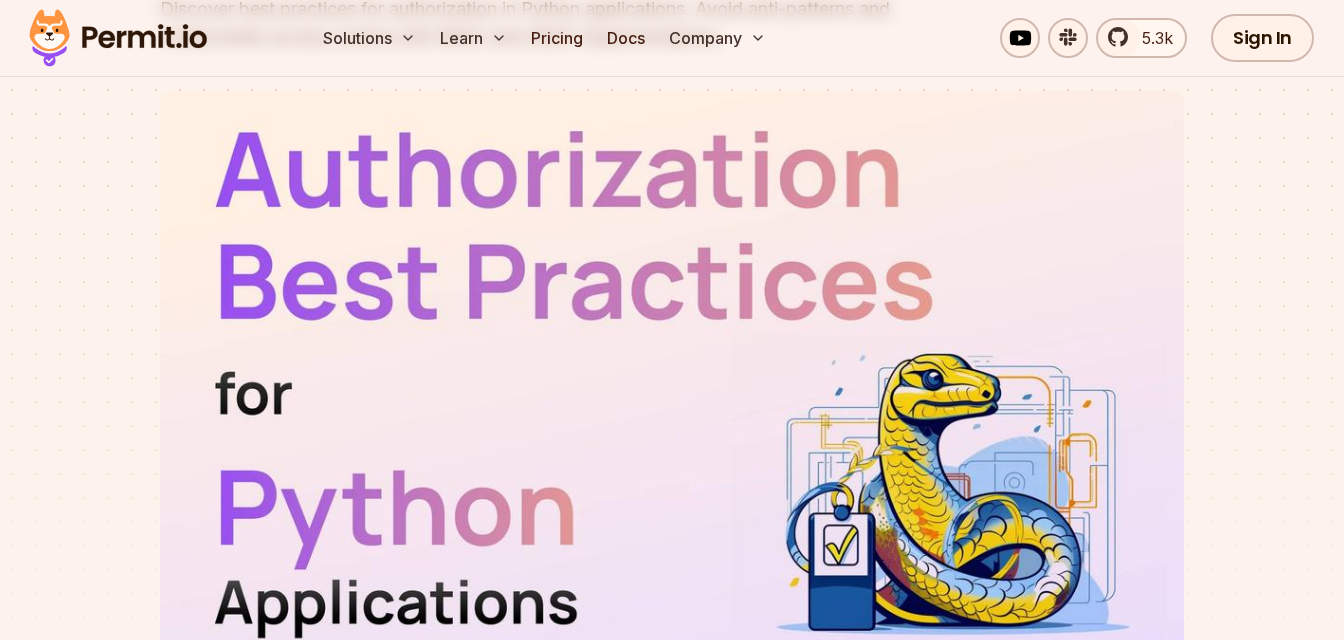 scroll, scrollTop: 435, scrollLeft: 0, axis: vertical 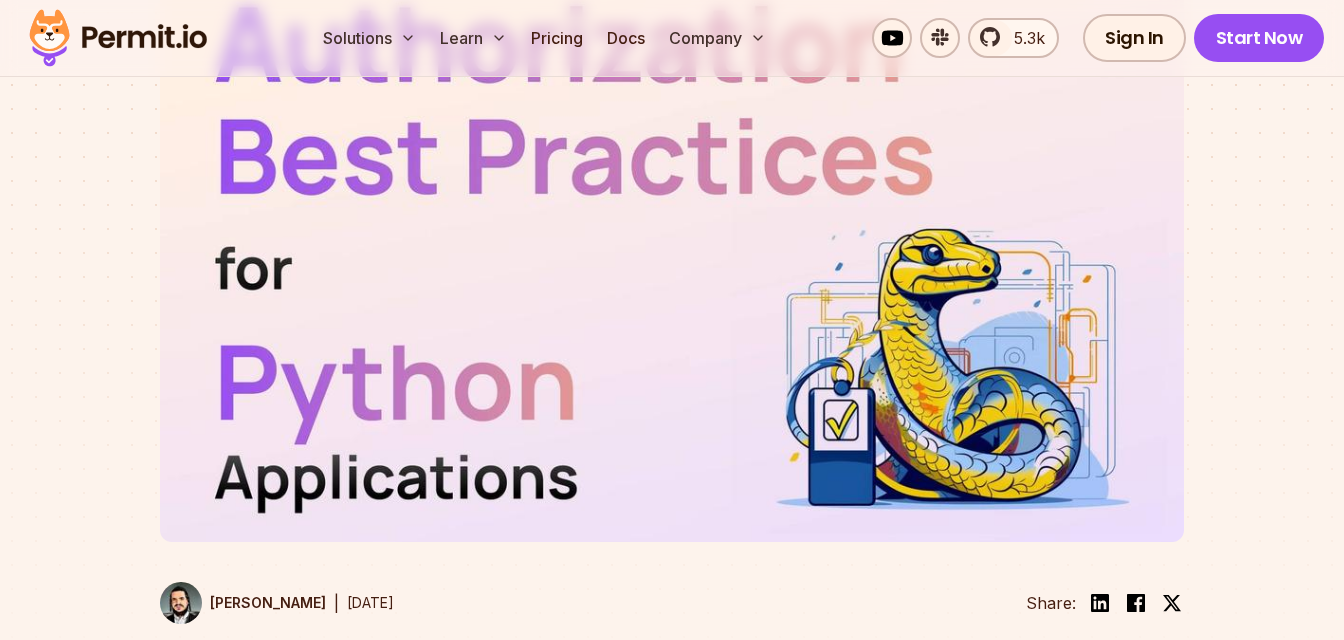 click at bounding box center [672, 346] 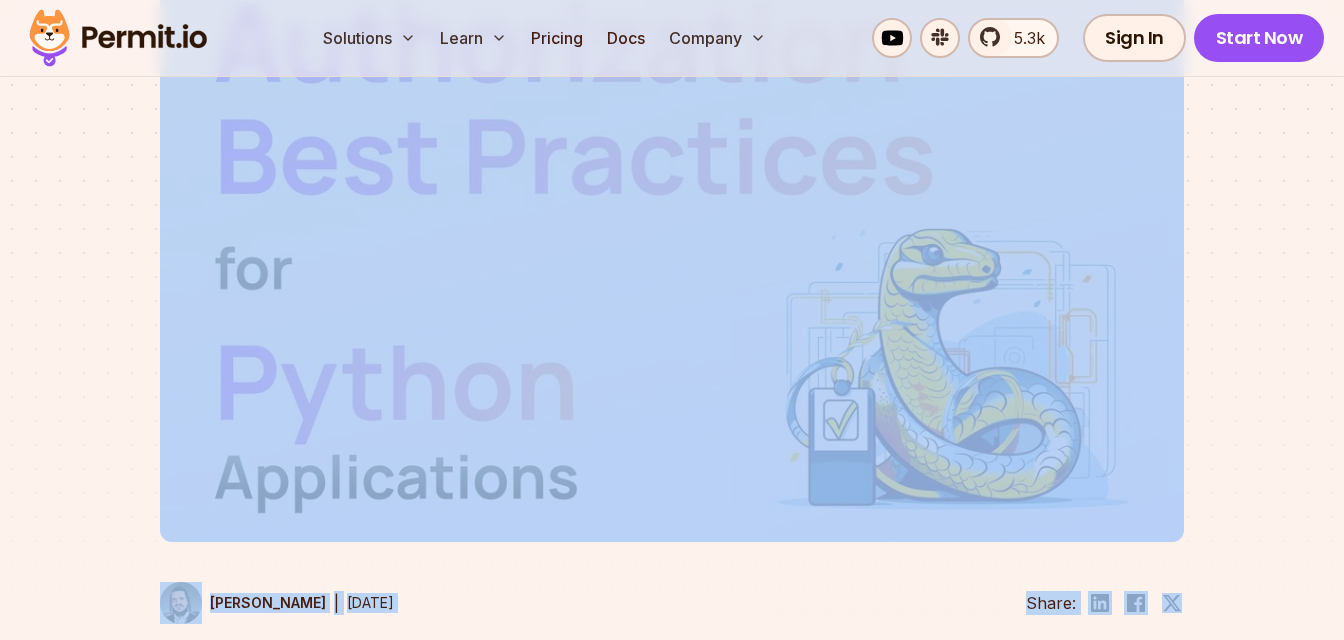 drag, startPoint x: 1231, startPoint y: 423, endPoint x: 519, endPoint y: 369, distance: 714.0448 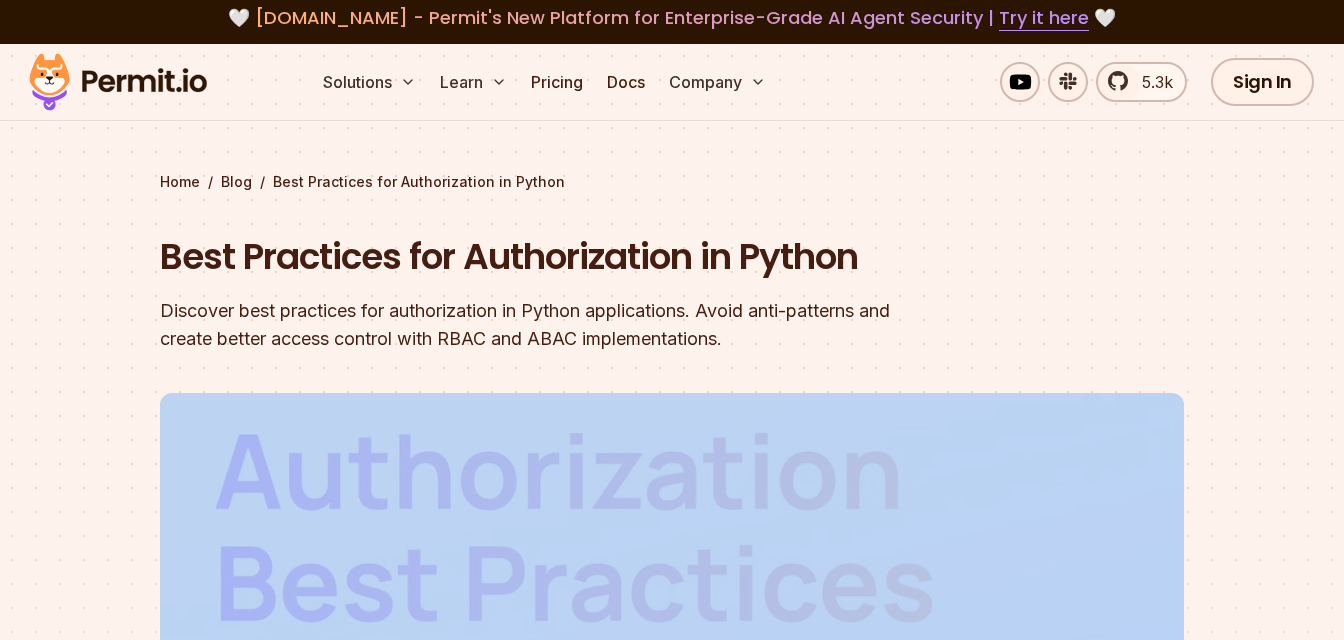 scroll, scrollTop: 0, scrollLeft: 0, axis: both 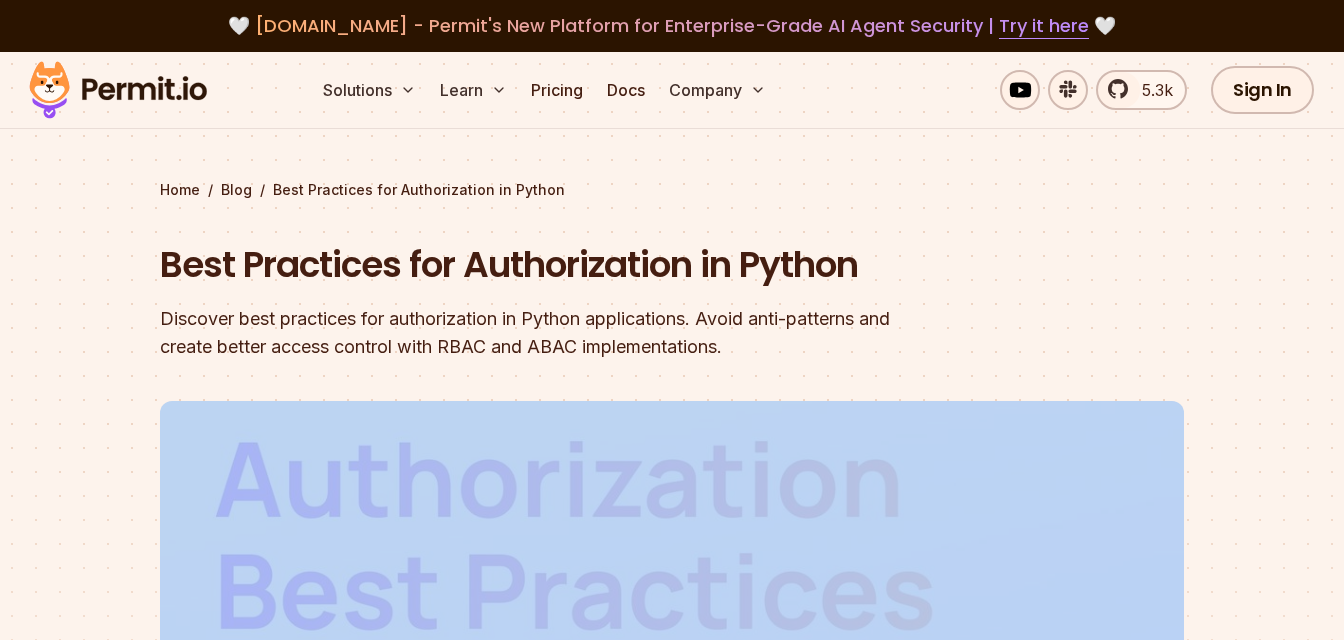 click on "Discover best practices for authorization in Python applications. Avoid anti-patterns and create better access control with RBAC and ABAC implementations." at bounding box center [544, 333] 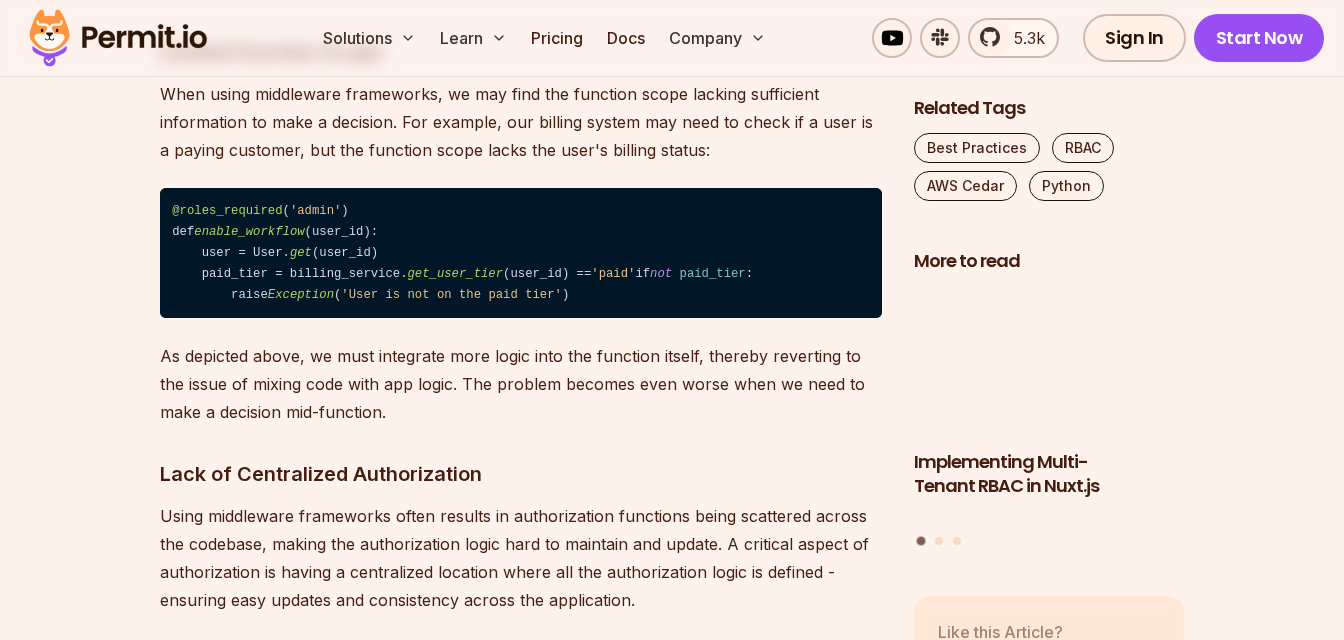 scroll, scrollTop: 3393, scrollLeft: 0, axis: vertical 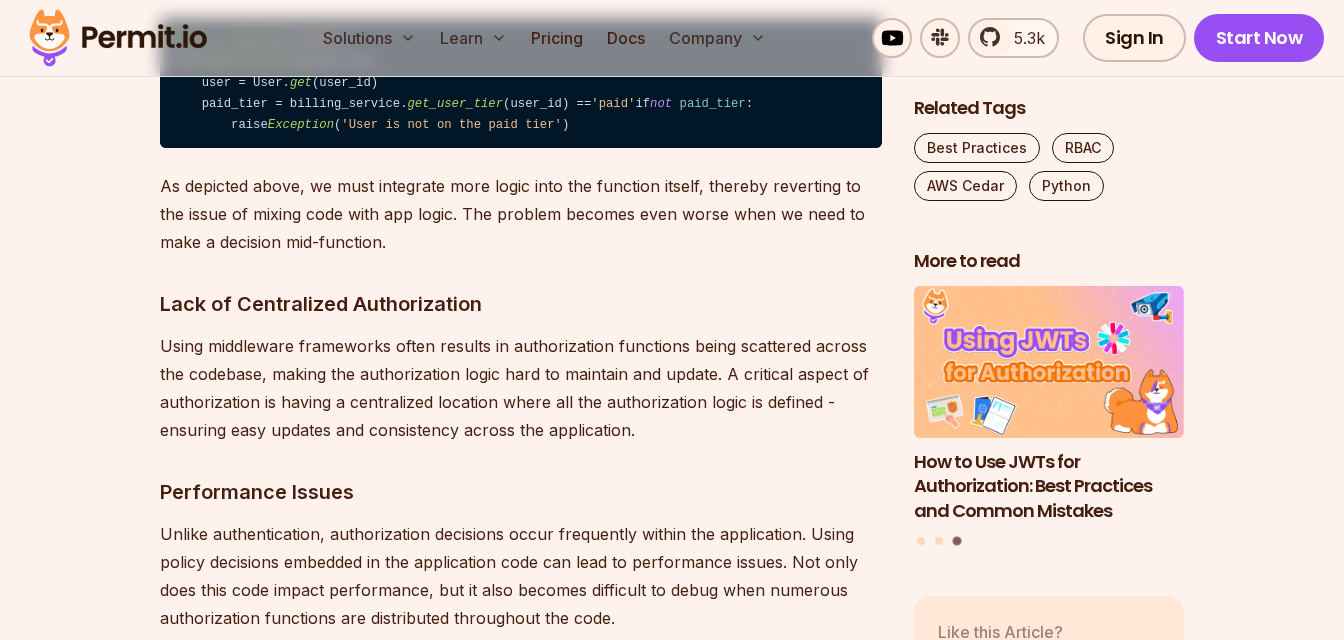 click on "When using middleware frameworks, we may find the function scope lacking sufficient information to make a decision. For example, our billing system may need to check if a user is a paying customer, but the function scope lacks the user's billing status:" at bounding box center [521, -48] 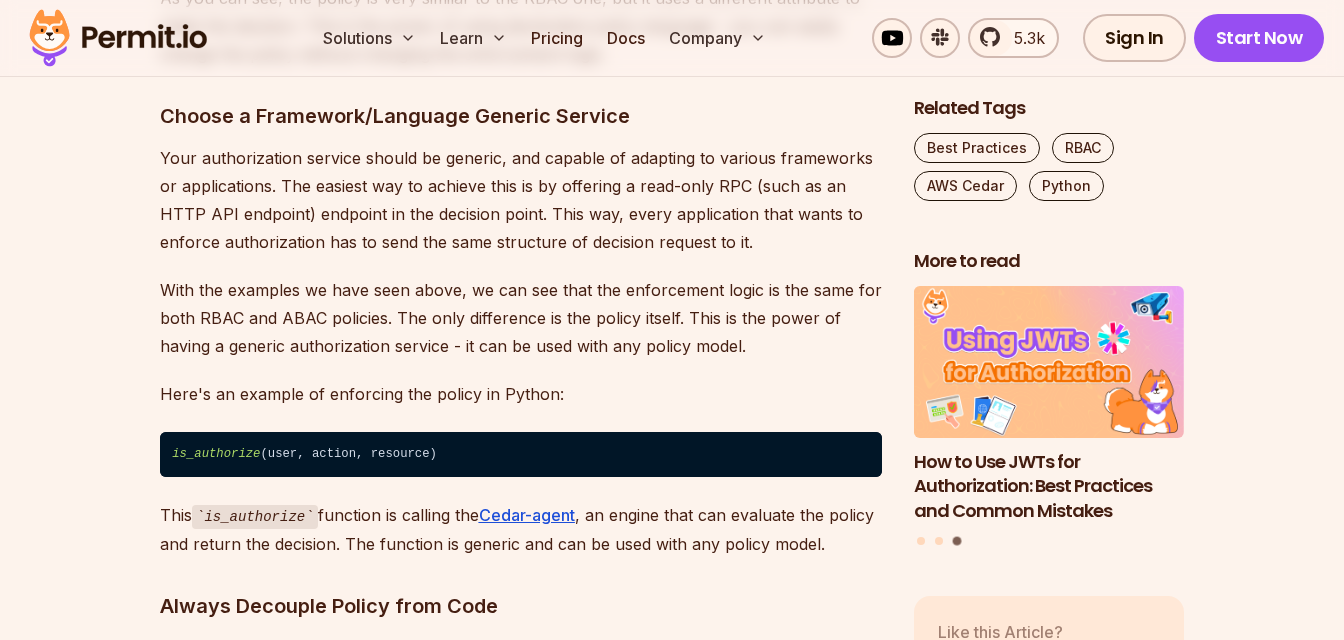 scroll, scrollTop: 5223, scrollLeft: 0, axis: vertical 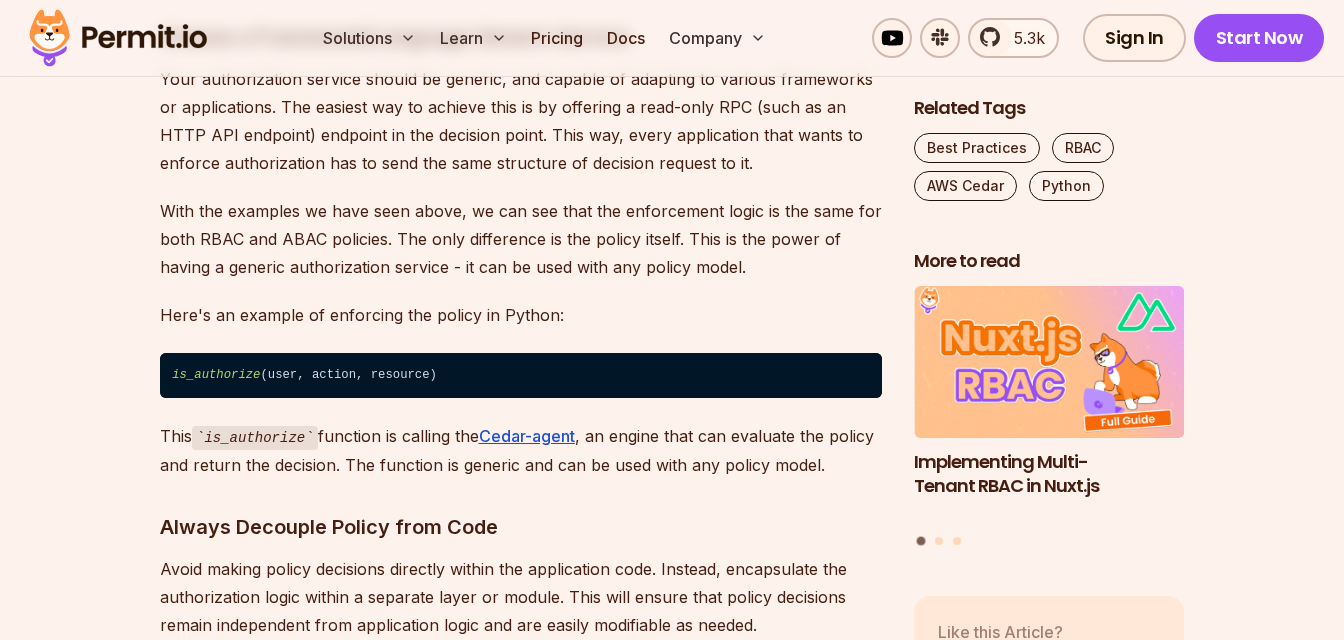 click on "Table of Contents Introduction Authorization plays a vital role in building secure and robust applications, ensuring that users possess the necessary permissions to access resources or perform particular actions.  In Python, developers often follow authorization anti-patterns that can potentially lead to security vulnerabilities, needless code complexity, and significant maintenance difficulties. This article examines various best practices to avoid these anti-patterns and provides strategies to implement more effective authorization in your Python applications. Understanding Authentication and Authorization Before we delve into the anti-patterns, it's crucial to  differentiate between authentication and authorization . Authentication is the process of  verifying a user's identity , while authorization  assigns permissions and access rights to an authenticated user . While authentication paves the way for authorization, they are separate processes.  Common Authorization Anti-Patterns if is_admin:
def" at bounding box center (672, -632) 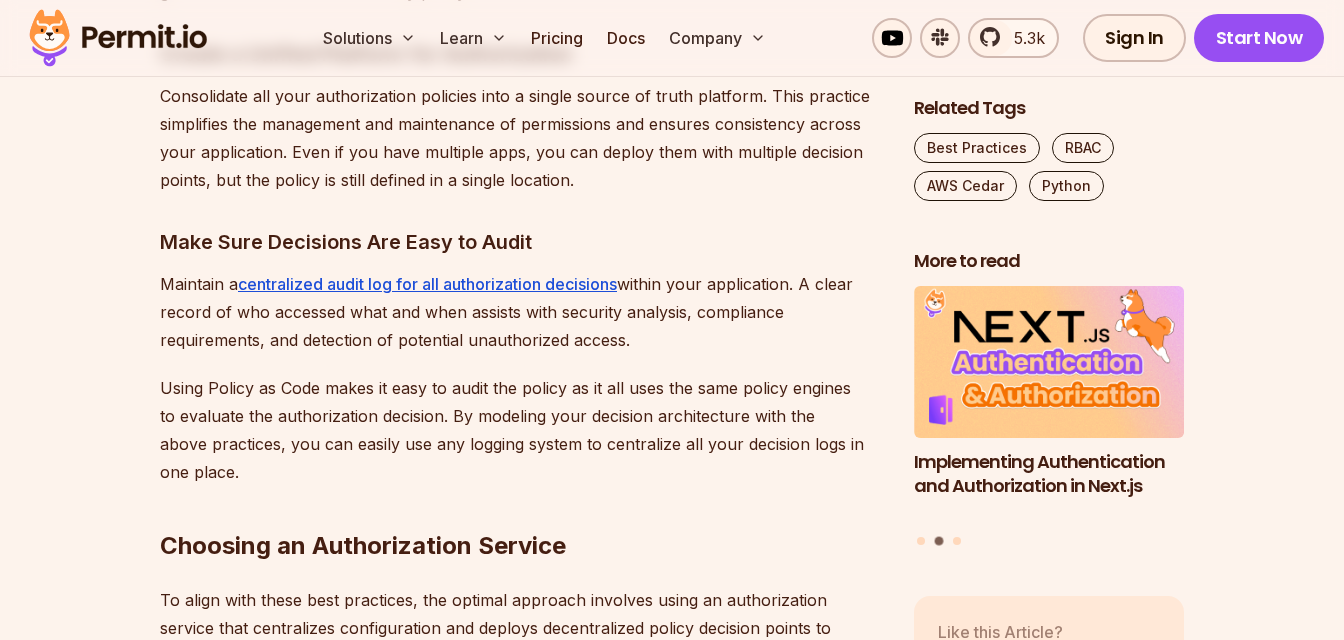 scroll, scrollTop: 6728, scrollLeft: 0, axis: vertical 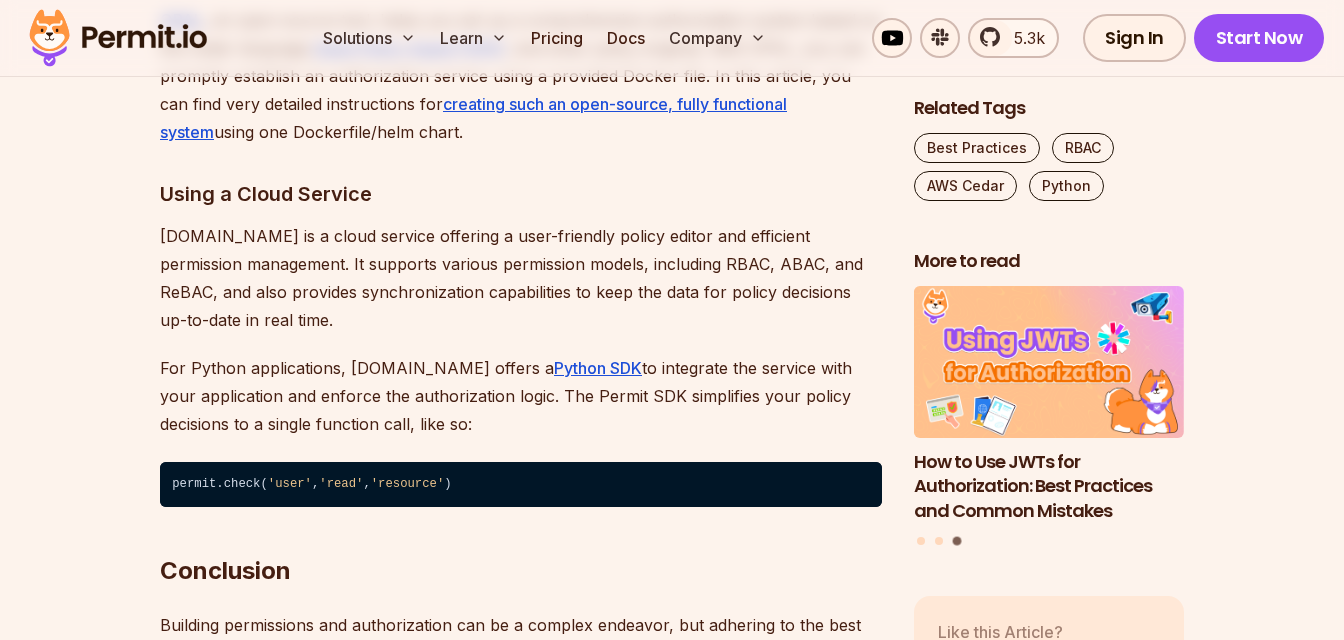 click on "Choosing an Authorization Service" at bounding box center [521, -262] 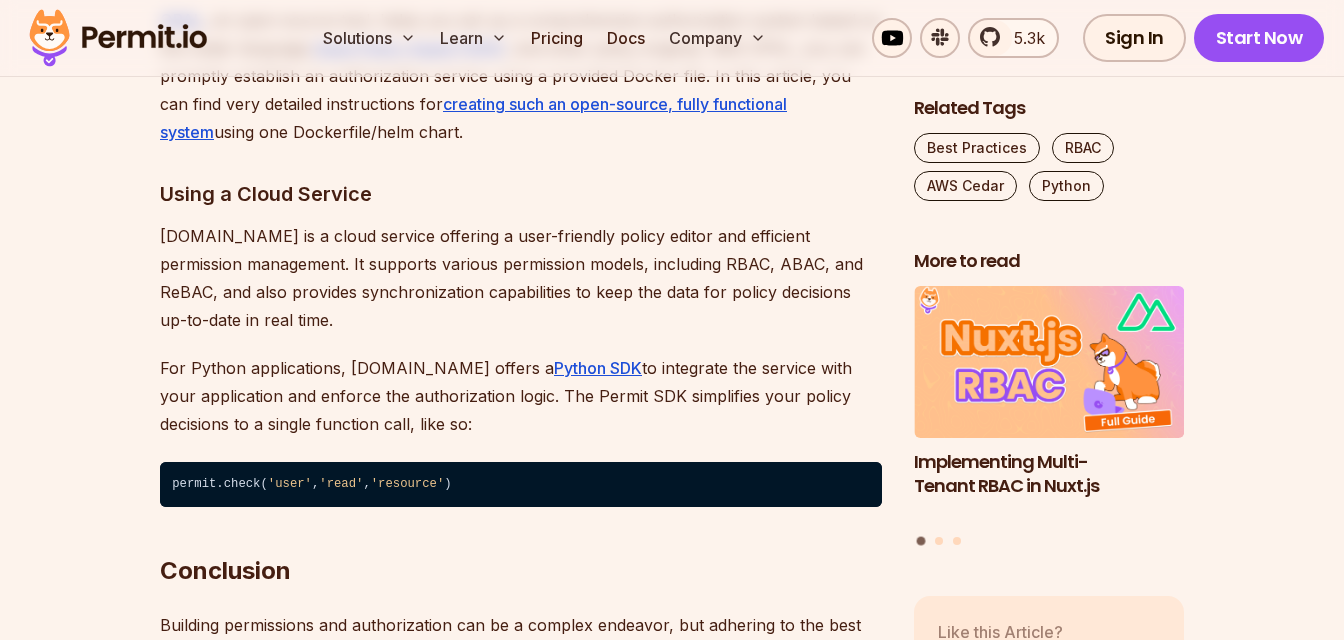 click on "OPAL , an open-source tool, helps you set up a comprehensive authorization system based on the Cedar language,  Open Policy Agent (OPA) , and other policy engines. With OPAL, you can promptly establish an authorization service using a provided Docker file. In this article, you can find very detailed instructions for  creating such an open-source, fully functional system  using one Dockerfile/helm chart." at bounding box center (521, 76) 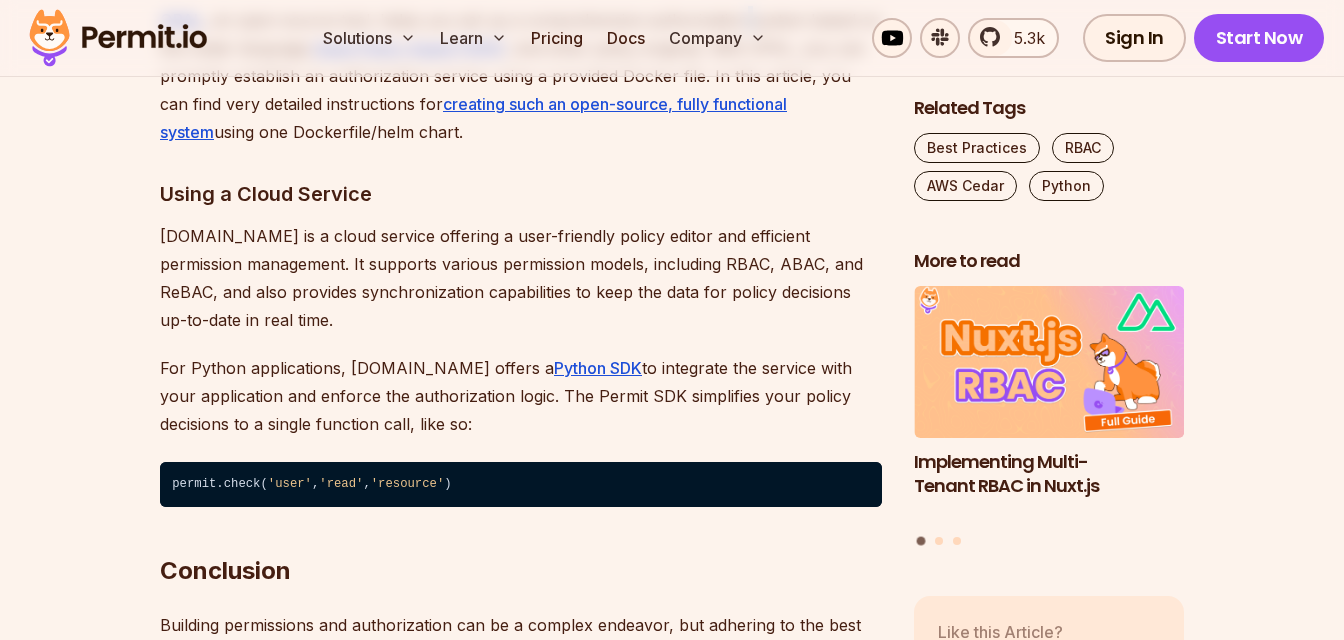 click on "OPAL , an open-source tool, helps you set up a comprehensive authorization system based on the Cedar language,  Open Policy Agent (OPA) , and other policy engines. With OPAL, you can promptly establish an authorization service using a provided Docker file. In this article, you can find very detailed instructions for  creating such an open-source, fully functional system  using one Dockerfile/helm chart." at bounding box center [521, 76] 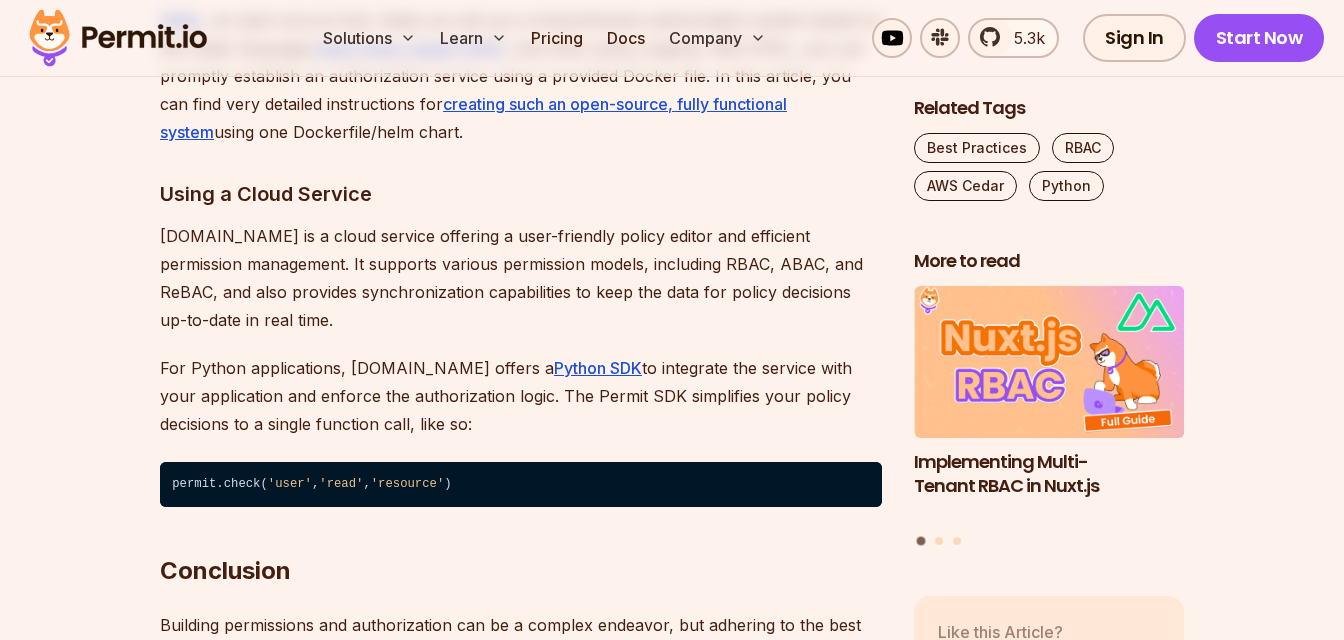 click on "OPAL , an open-source tool, helps you set up a comprehensive authorization system based on the Cedar language,  Open Policy Agent (OPA) , and other policy engines. With OPAL, you can promptly establish an authorization service using a provided Docker file. In this article, you can find very detailed instructions for  creating such an open-source, fully functional system  using one Dockerfile/helm chart." at bounding box center (521, 76) 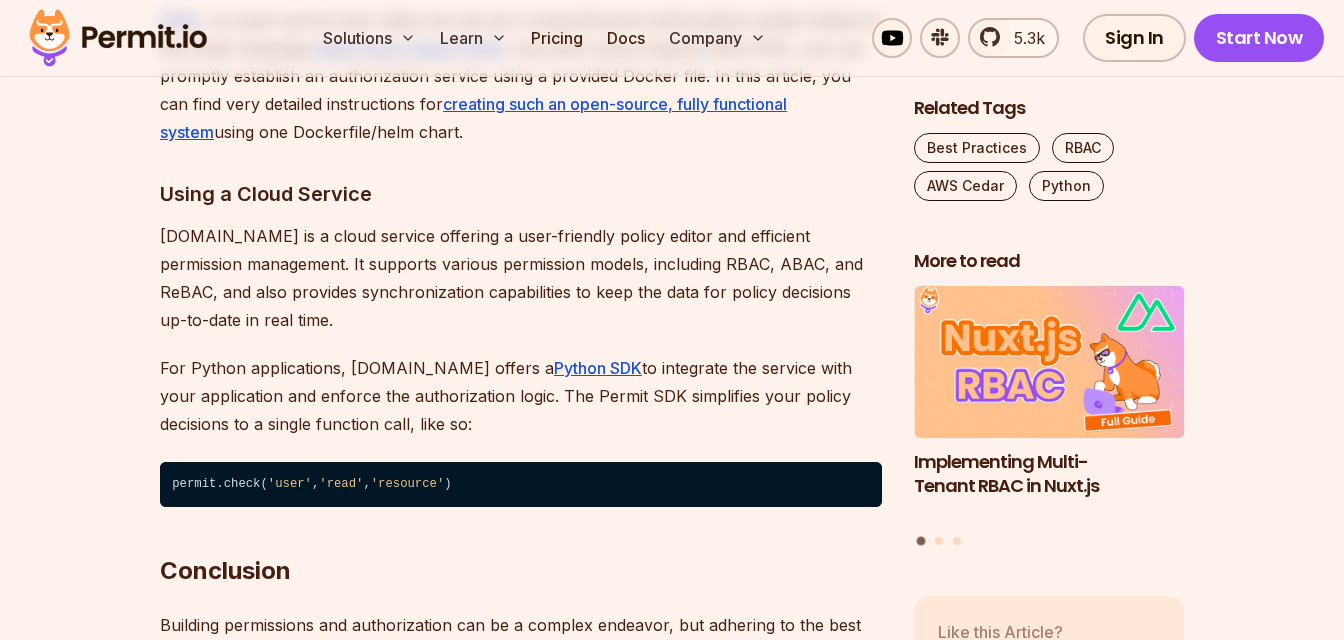 click on "OPAL , an open-source tool, helps you set up a comprehensive authorization system based on the Cedar language,  Open Policy Agent (OPA) , and other policy engines. With OPAL, you can promptly establish an authorization service using a provided Docker file. In this article, you can find very detailed instructions for  creating such an open-source, fully functional system  using one Dockerfile/helm chart." at bounding box center [521, 76] 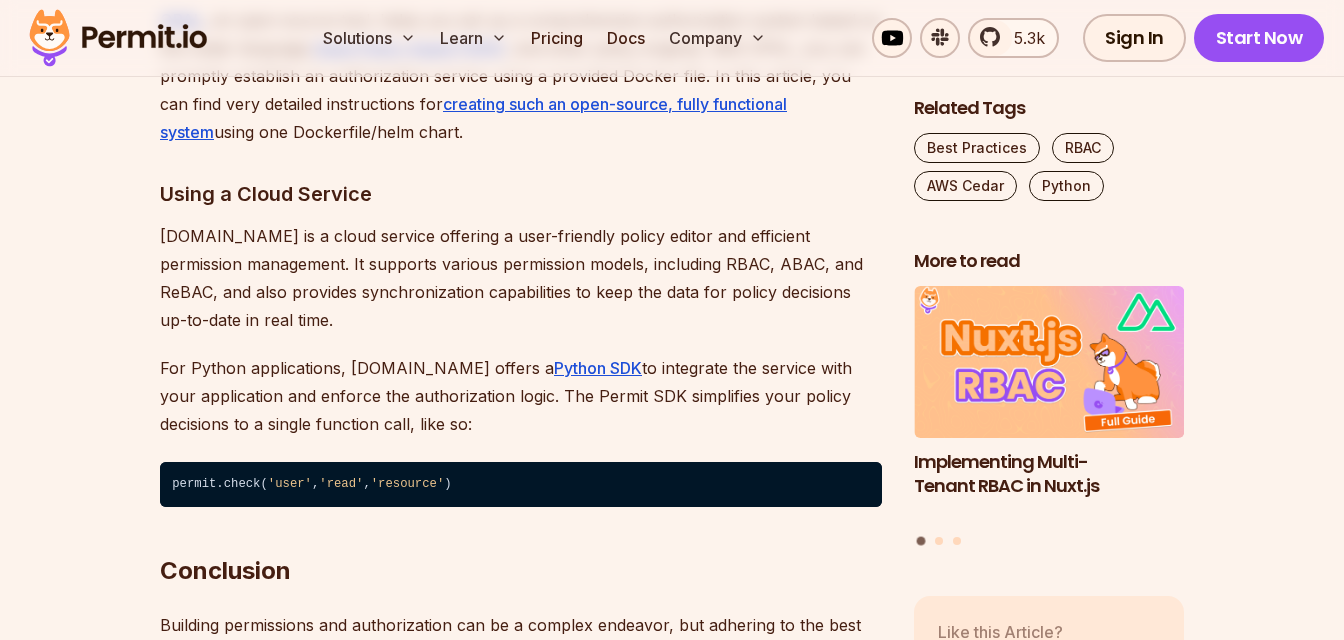 click on "To align with these best practices, the optimal approach involves using an authorization service that centralizes configuration and deploys decentralized policy decision points to enforce the authorization logic in your applications. There are two options for setting up an authorization service:" at bounding box center (521, -126) 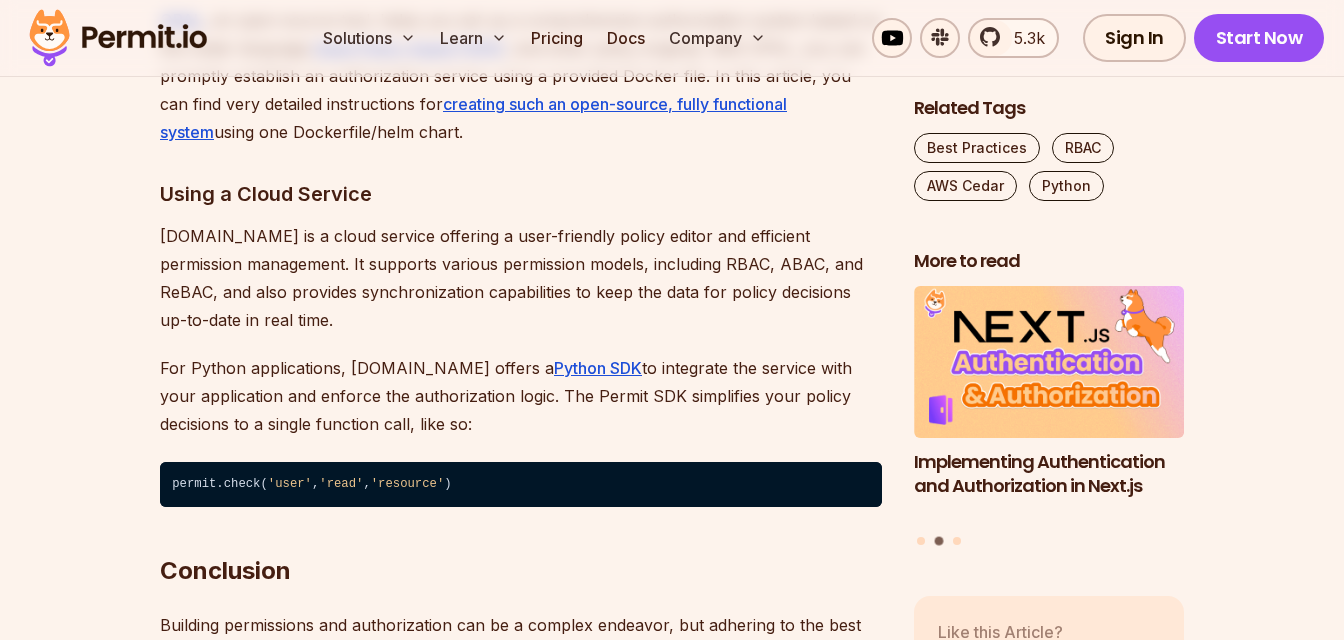click on "Table of Contents Introduction Authorization plays a vital role in building secure and robust applications, ensuring that users possess the necessary permissions to access resources or perform particular actions.  In Python, developers often follow authorization anti-patterns that can potentially lead to security vulnerabilities, needless code complexity, and significant maintenance difficulties. This article examines various best practices to avoid these anti-patterns and provides strategies to implement more effective authorization in your Python applications. Understanding Authentication and Authorization Before we delve into the anti-patterns, it's crucial to  differentiate between authentication and authorization . Authentication is the process of  verifying a user's identity , while authorization  assigns permissions and access rights to an authenticated user . While authentication paves the way for authorization, they are separate processes.  Common Authorization Anti-Patterns if is_admin:
def" at bounding box center (672, -2137) 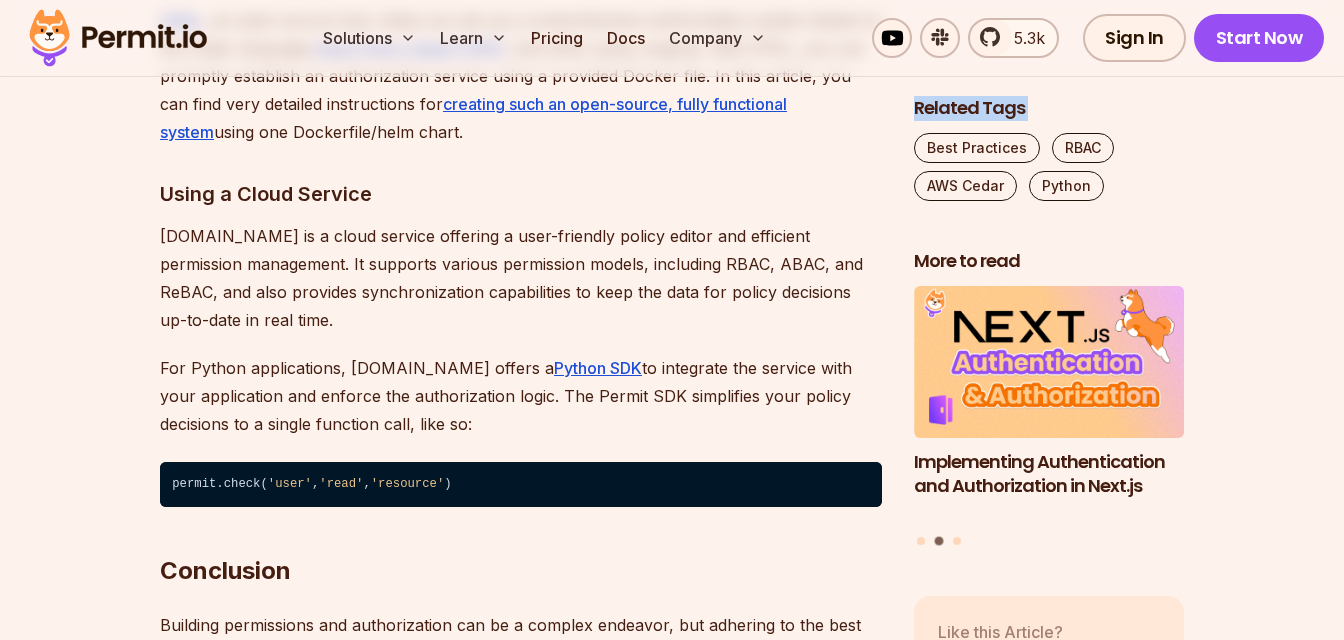 click on "Table of Contents Introduction Authorization plays a vital role in building secure and robust applications, ensuring that users possess the necessary permissions to access resources or perform particular actions.  In Python, developers often follow authorization anti-patterns that can potentially lead to security vulnerabilities, needless code complexity, and significant maintenance difficulties. This article examines various best practices to avoid these anti-patterns and provides strategies to implement more effective authorization in your Python applications. Understanding Authentication and Authorization Before we delve into the anti-patterns, it's crucial to  differentiate between authentication and authorization . Authentication is the process of  verifying a user's identity , while authorization  assigns permissions and access rights to an authenticated user . While authentication paves the way for authorization, they are separate processes.  Common Authorization Anti-Patterns if is_admin:
def" at bounding box center (672, -2137) 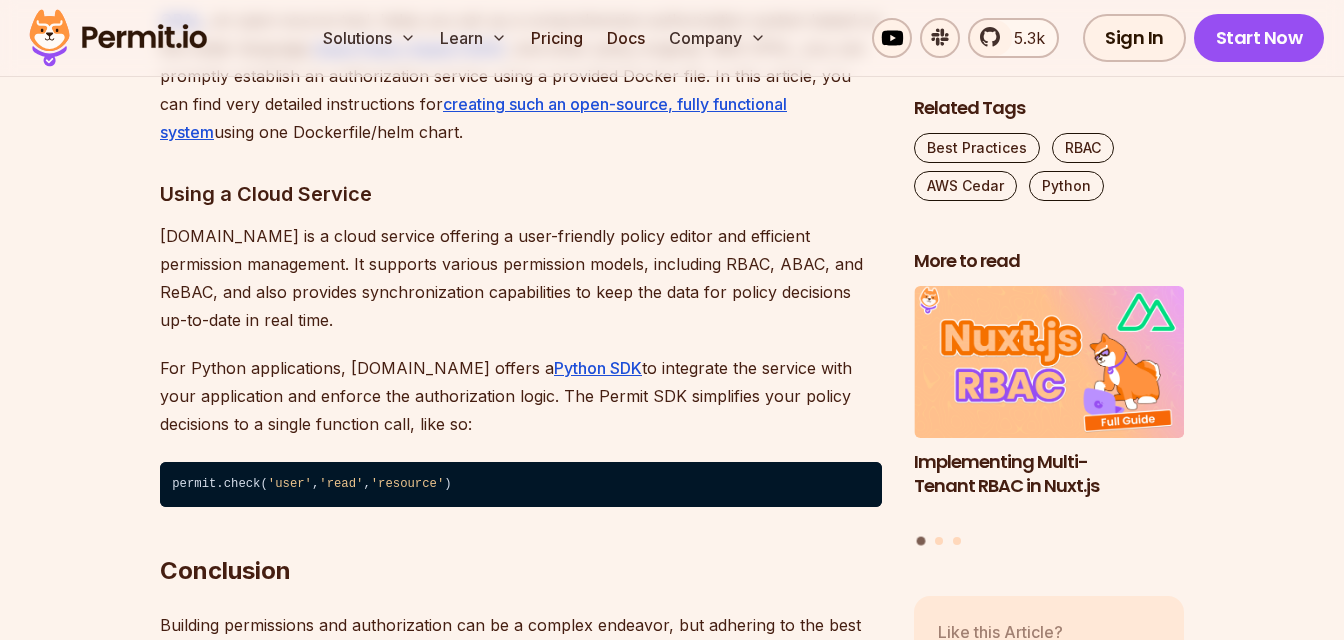 click on "To align with these best practices, the optimal approach involves using an authorization service that centralizes configuration and deploys decentralized policy decision points to enforce the authorization logic in your applications. There are two options for setting up an authorization service:" at bounding box center (521, -126) 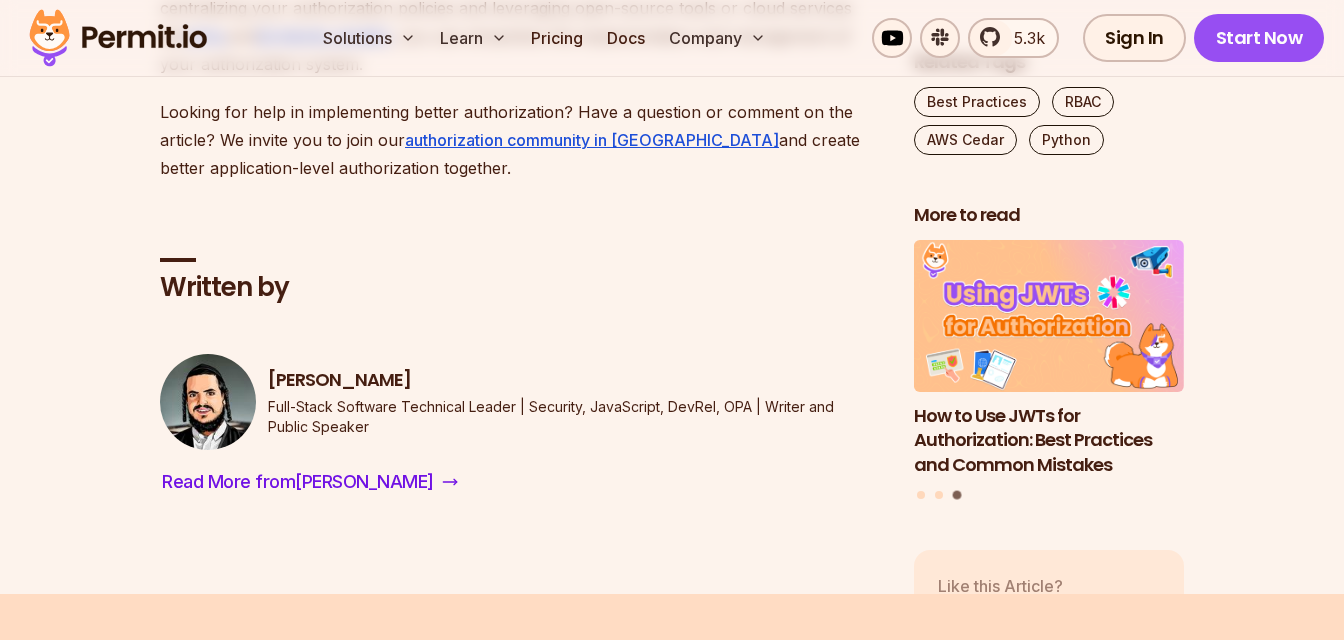 scroll, scrollTop: 7696, scrollLeft: 0, axis: vertical 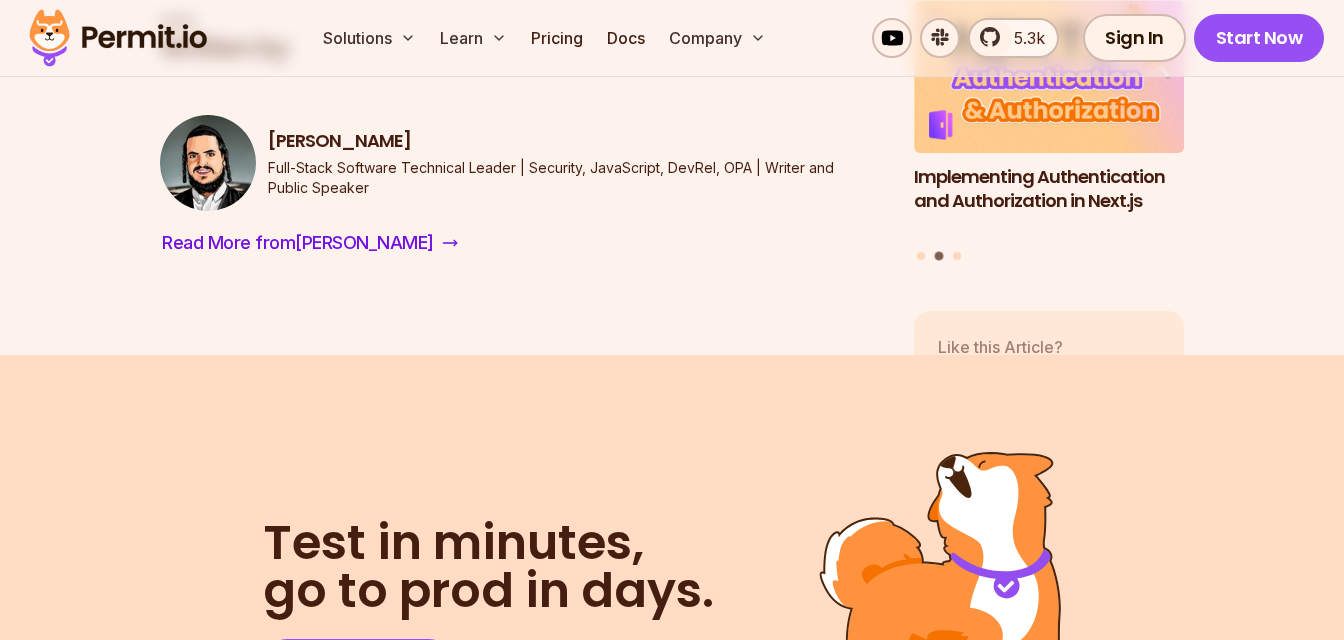 click on "Building permissions and authorization can be a complex endeavor, but adhering to the best practices outlined in this article can lead to more robust and maintainable applications. It's vital to avoid the mentioned anti-patterns, adopt a declarative approach, and ensure that your authorization system is agnostic, generic, decoupled, unified, and easily auditable. By centralizing your authorization policies and leveraging open-source tools or cloud services like  OPAL  and  [DOMAIN_NAME] , you can streamline the implementation and management of your authorization system." at bounding box center [521, -259] 